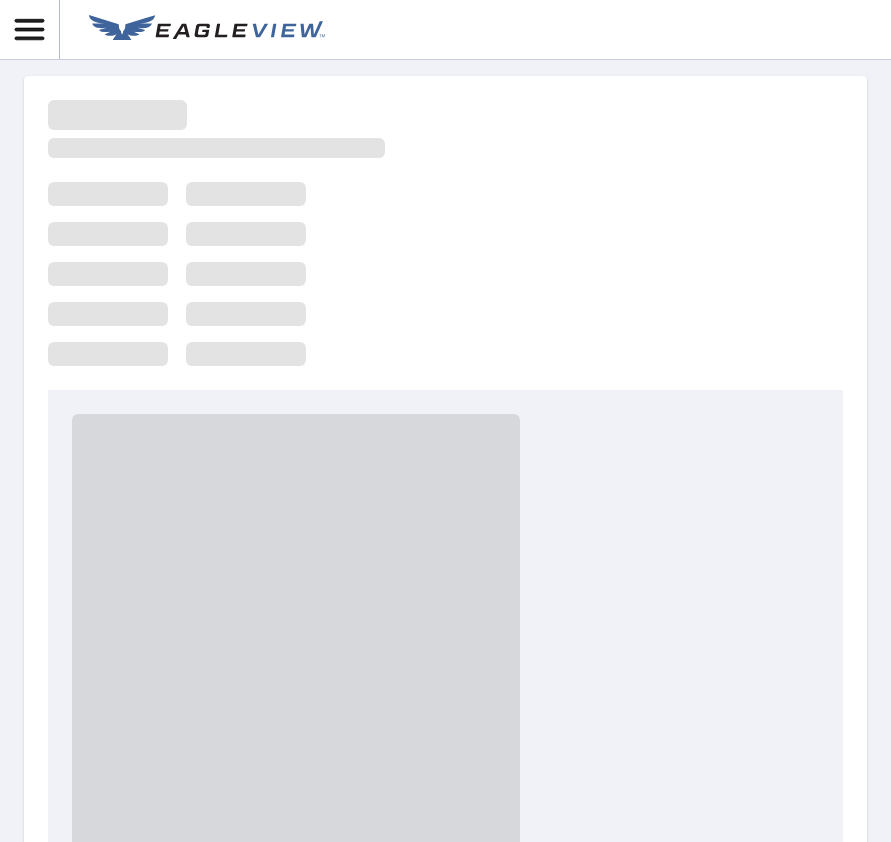 scroll, scrollTop: 0, scrollLeft: 0, axis: both 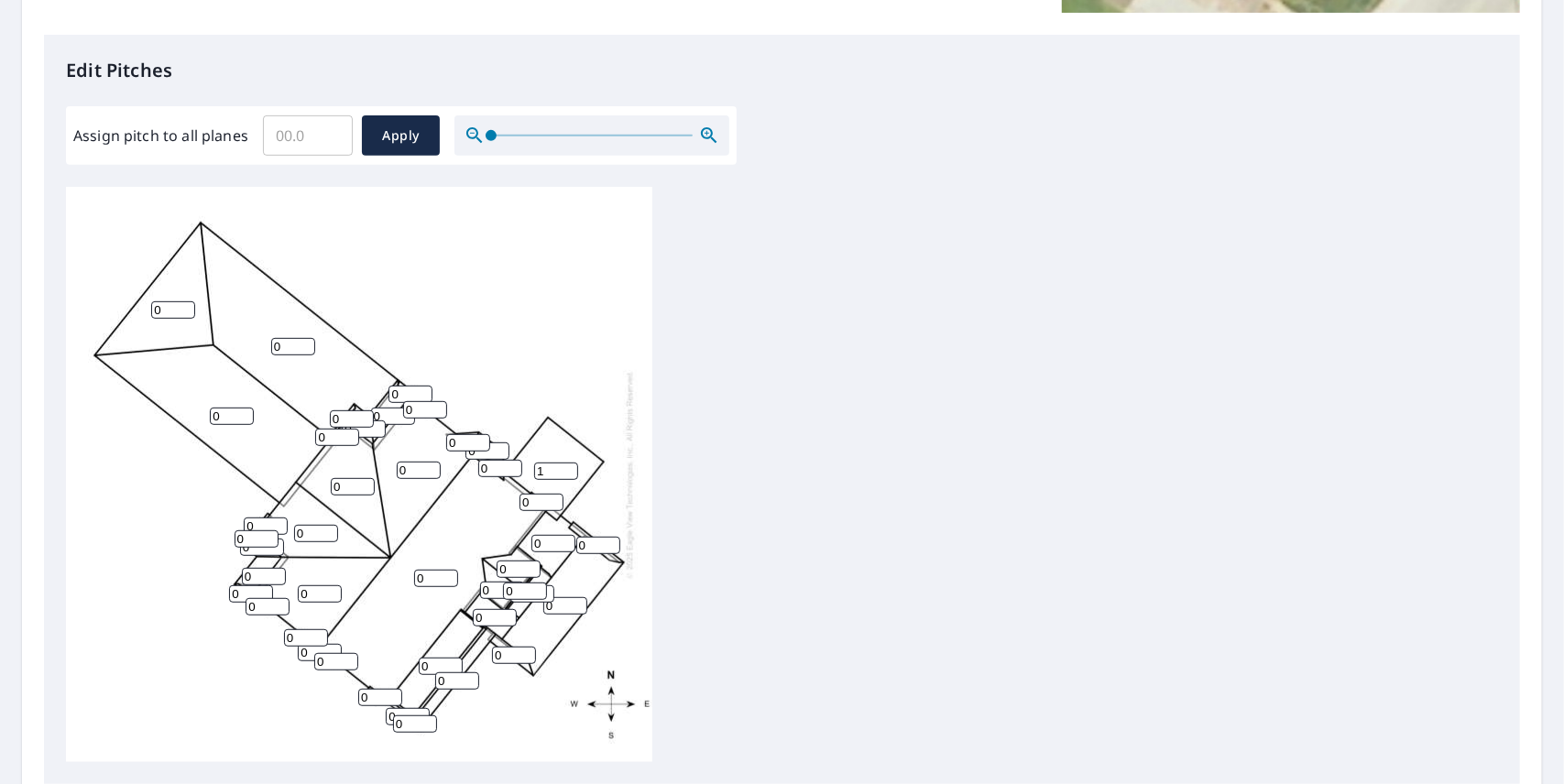 type on "1" 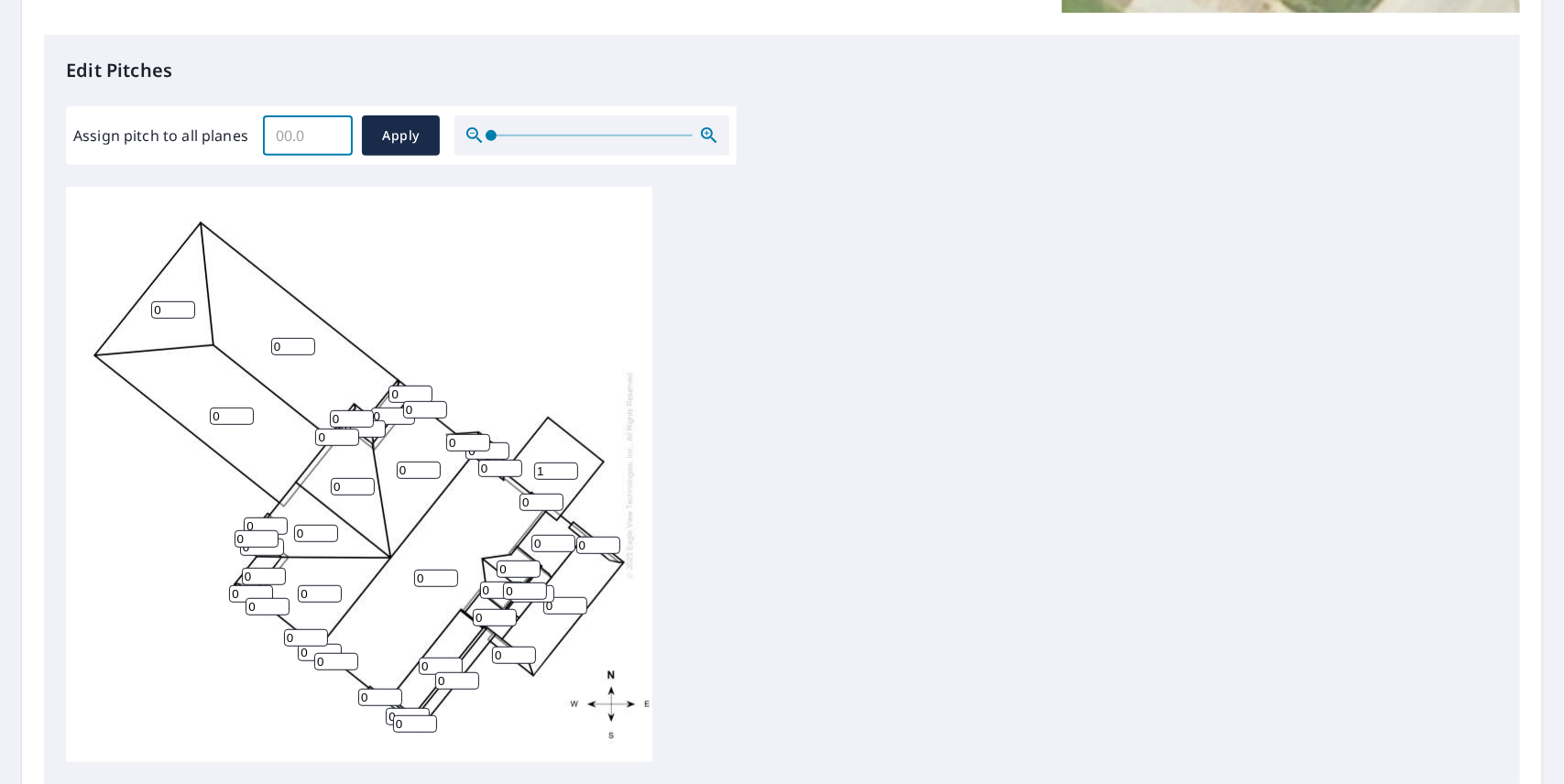 click on "Assign pitch to all planes" at bounding box center [308, 136] 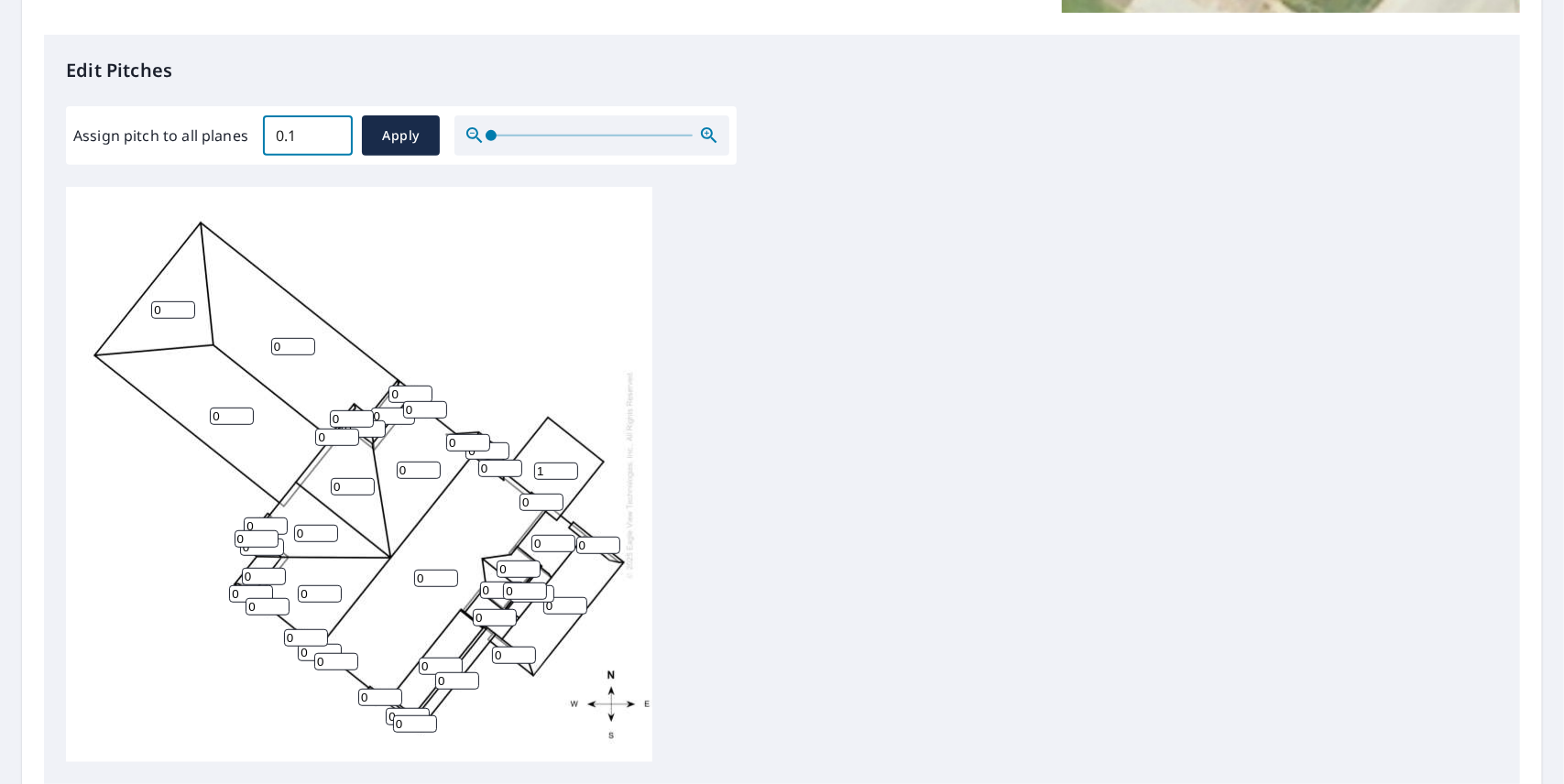 click on "0.1" at bounding box center [308, 136] 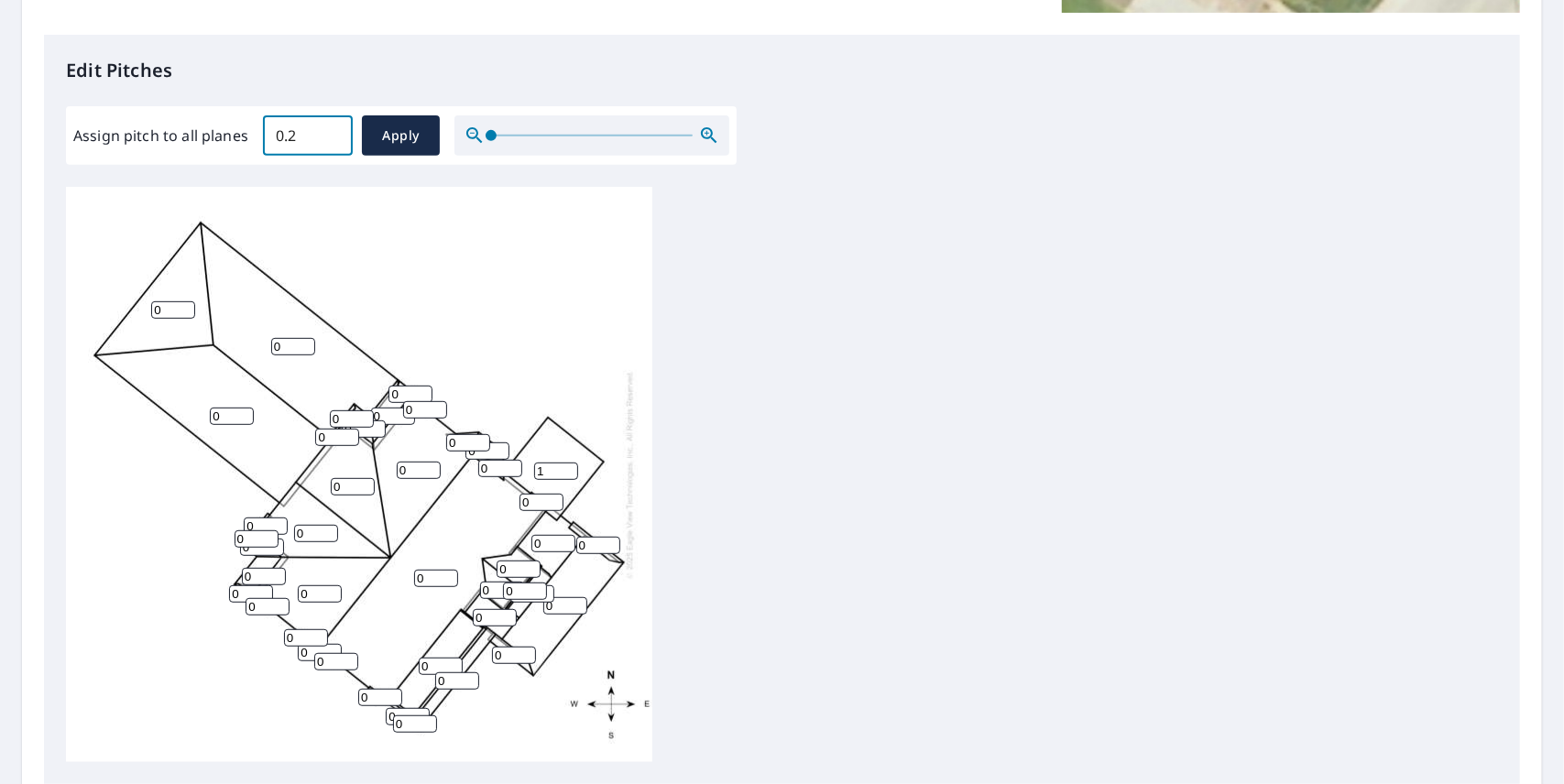 click on "0.2" at bounding box center [308, 136] 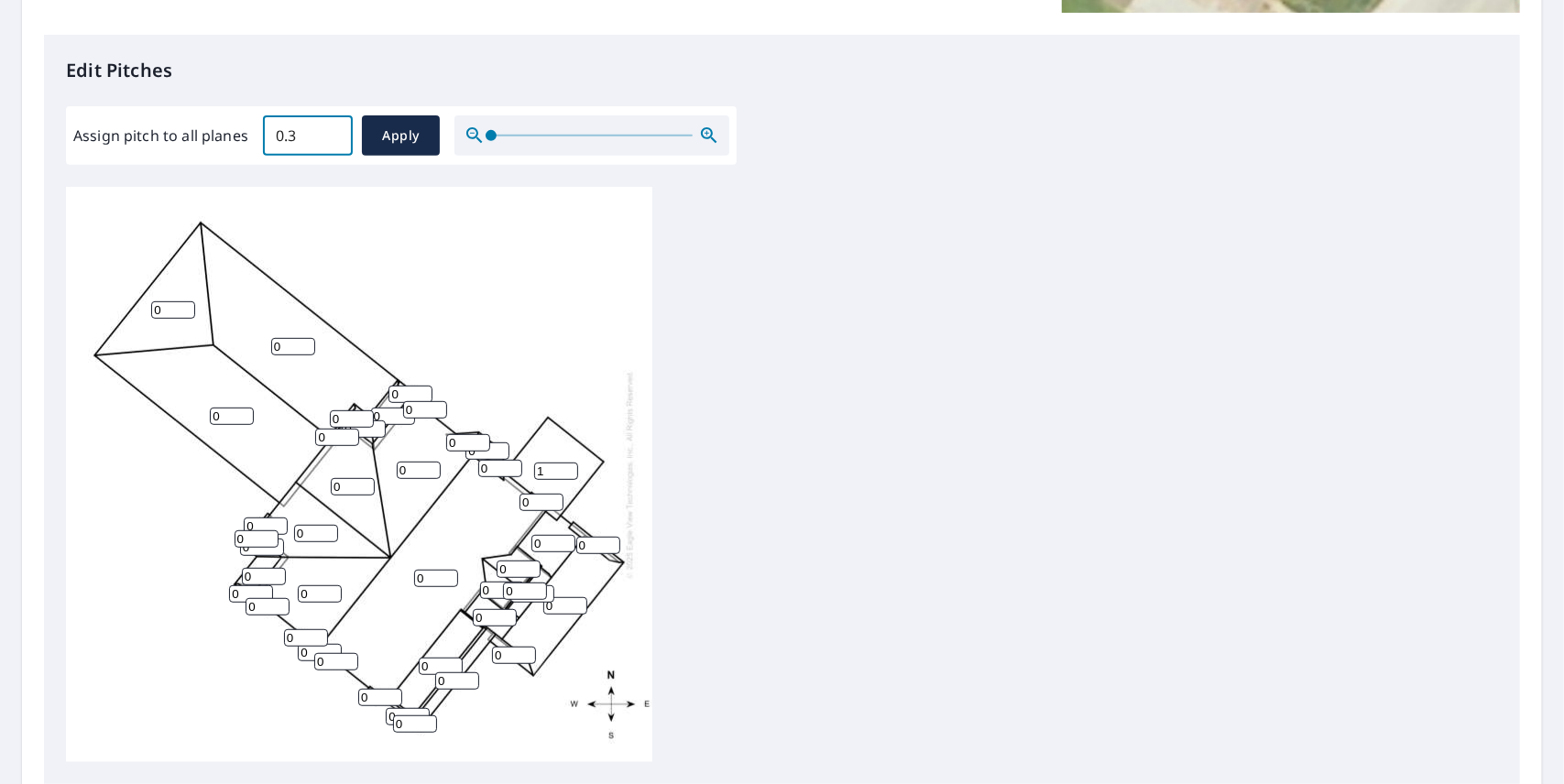 click on "0.3" at bounding box center [308, 136] 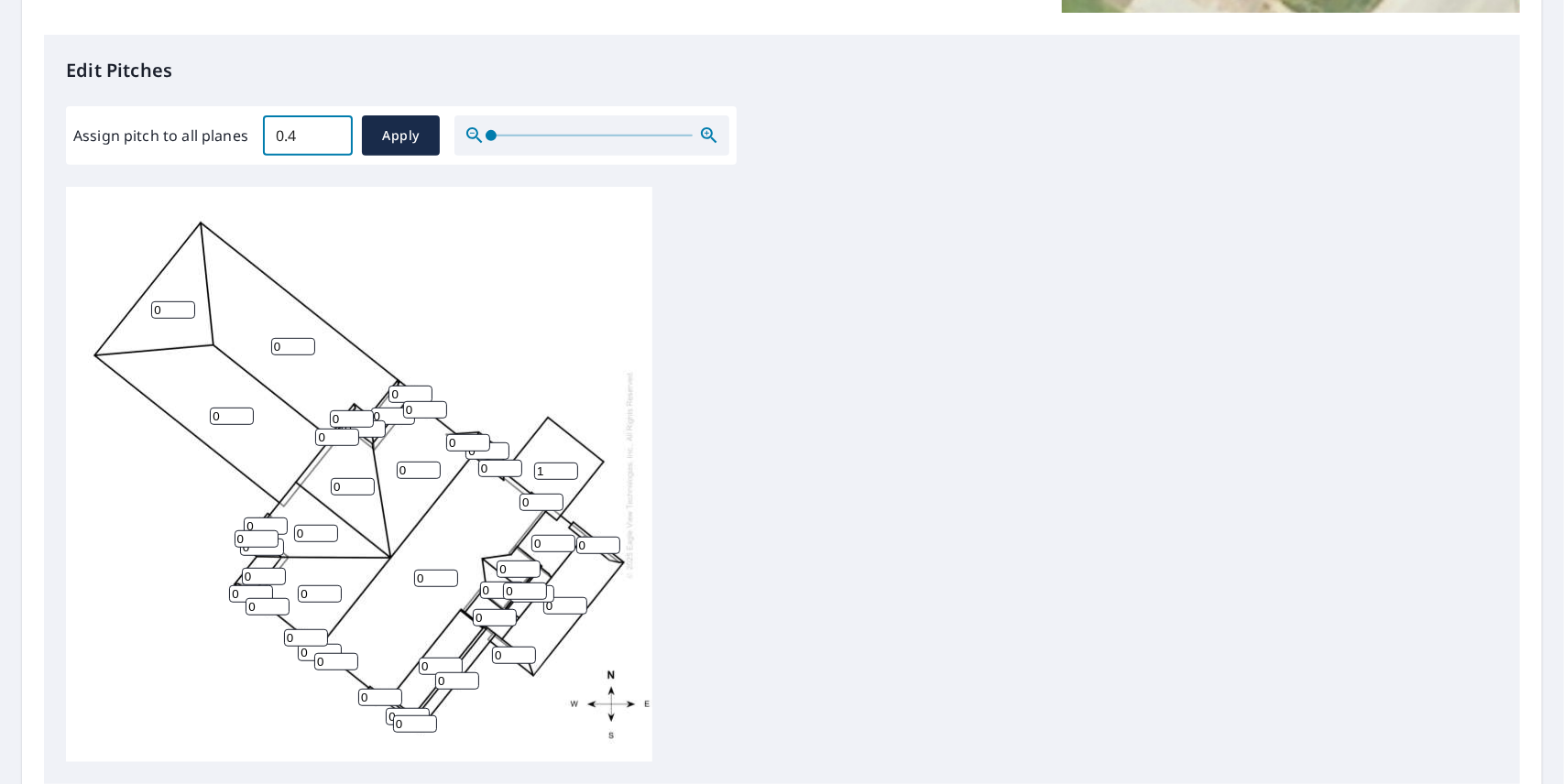 click on "0.4" at bounding box center (308, 136) 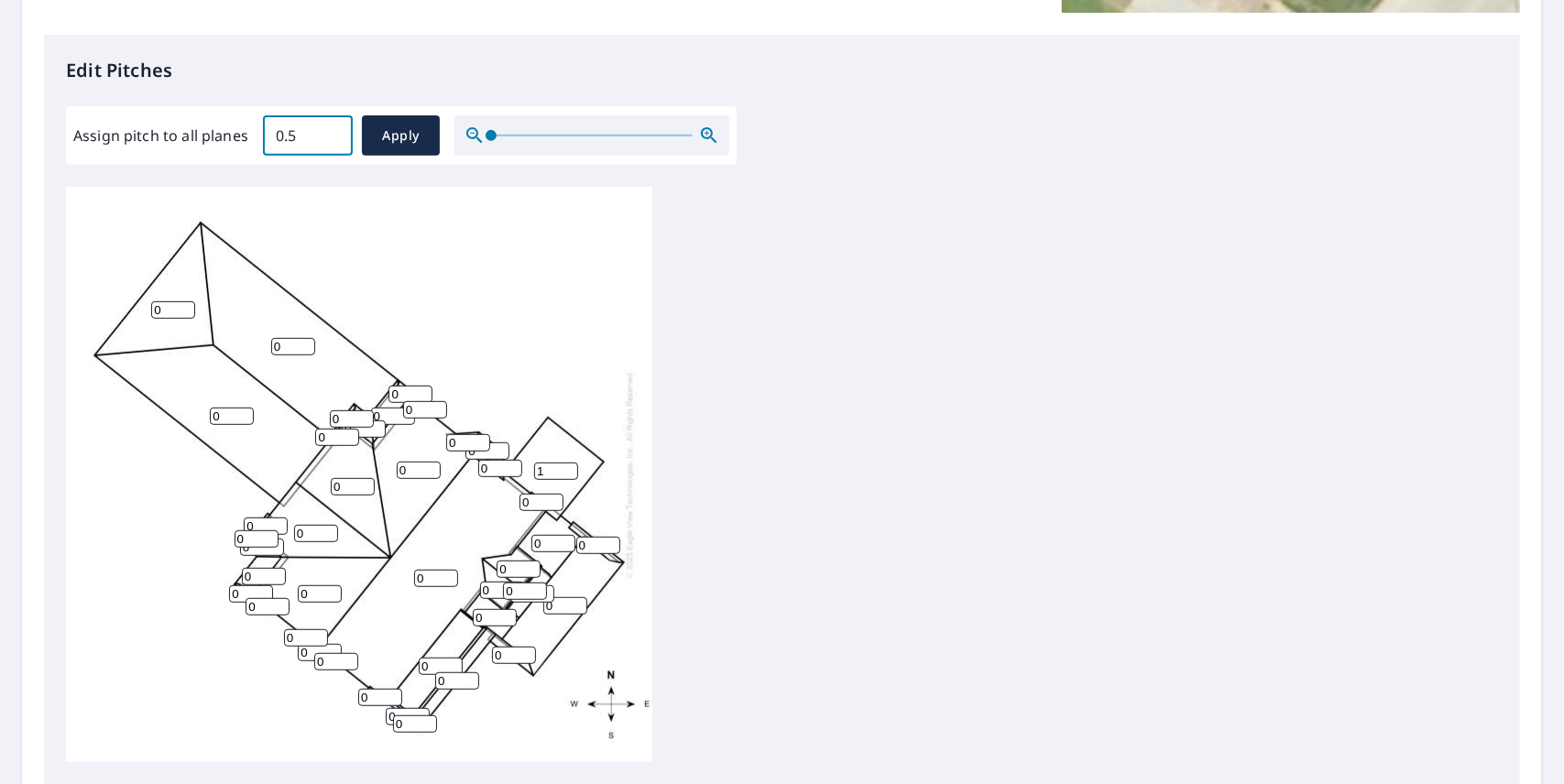 click on "0.5" at bounding box center (308, 136) 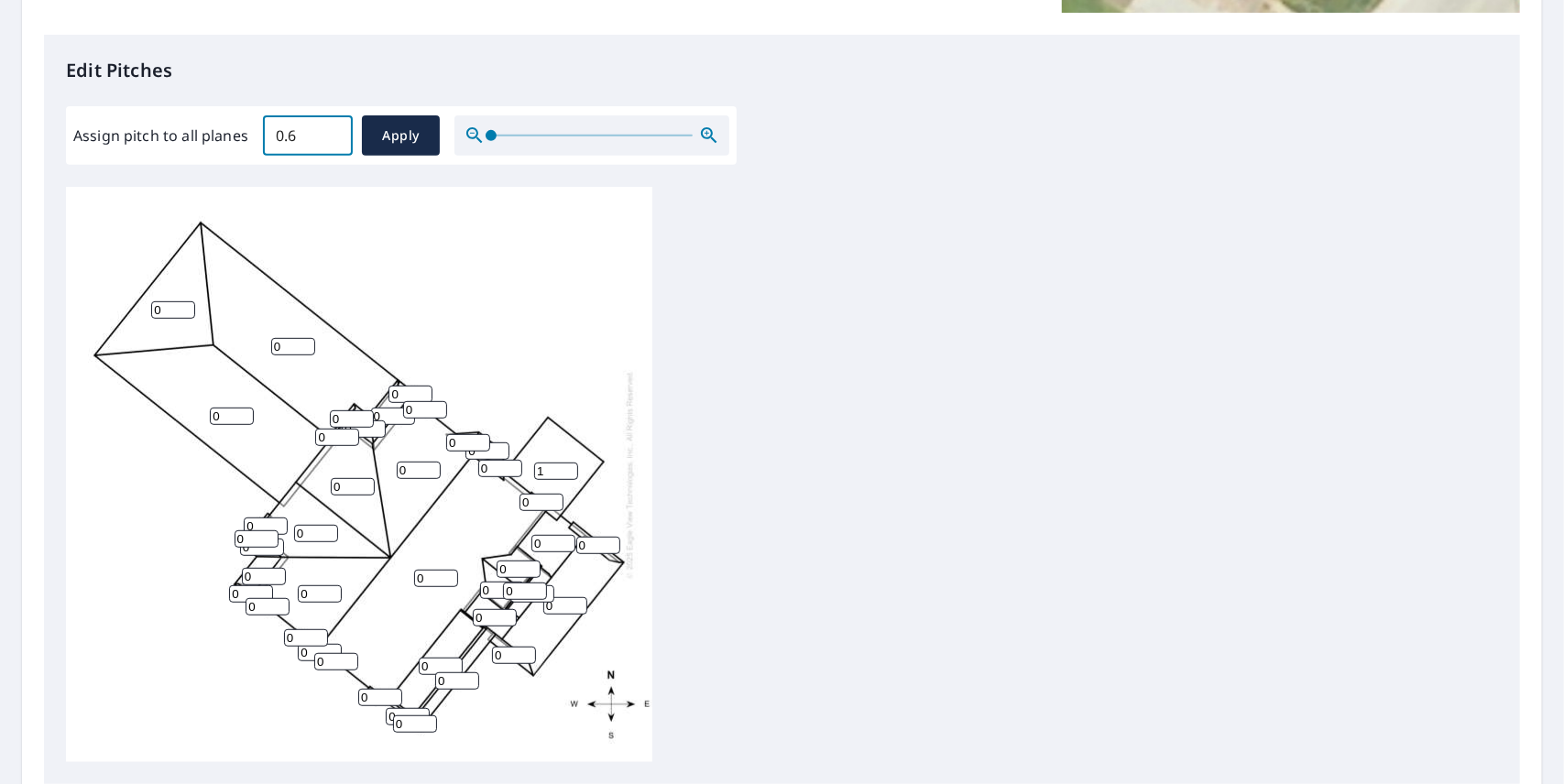 click on "0.6" at bounding box center [308, 136] 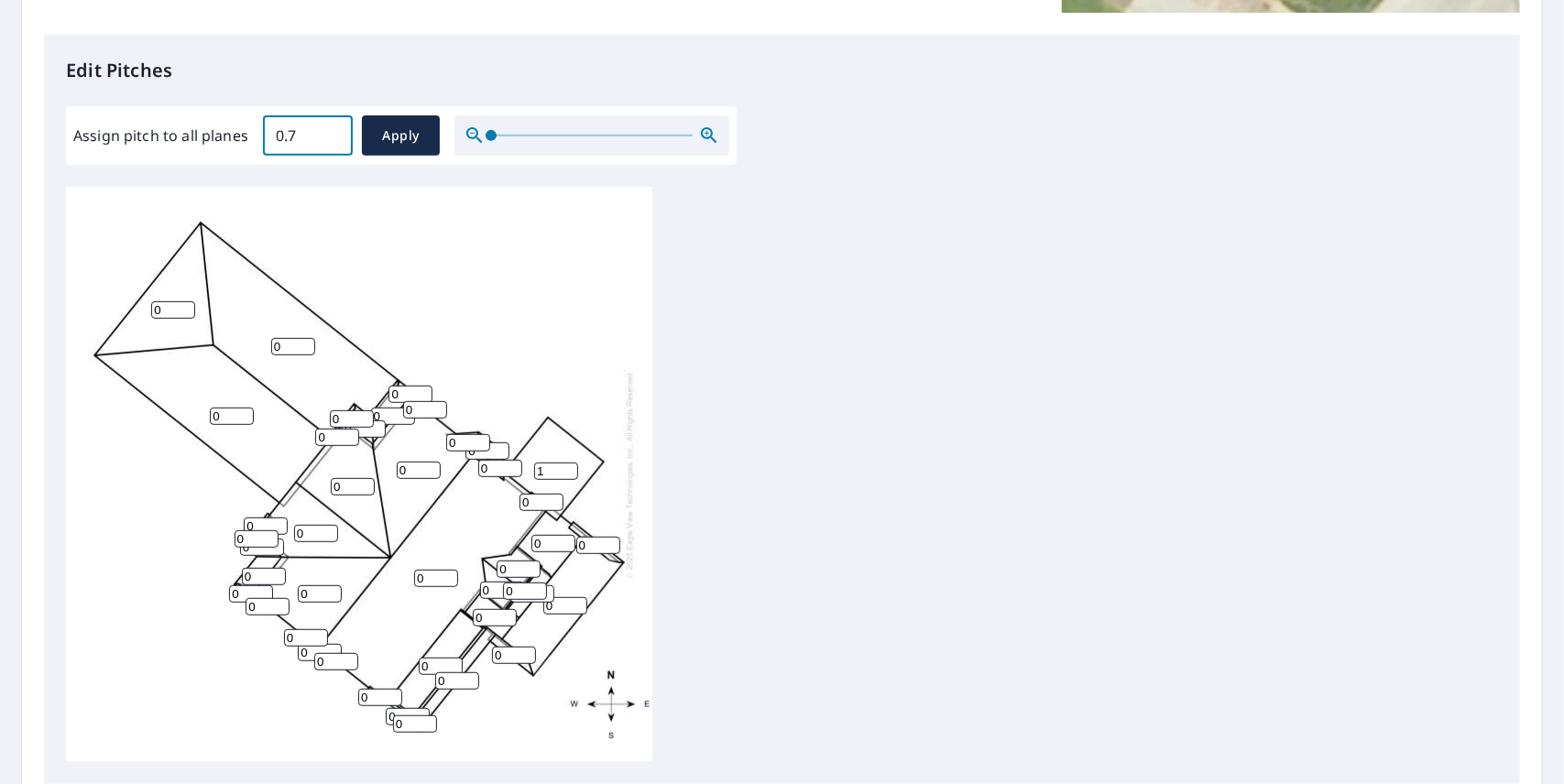 click on "0.7" at bounding box center (308, 136) 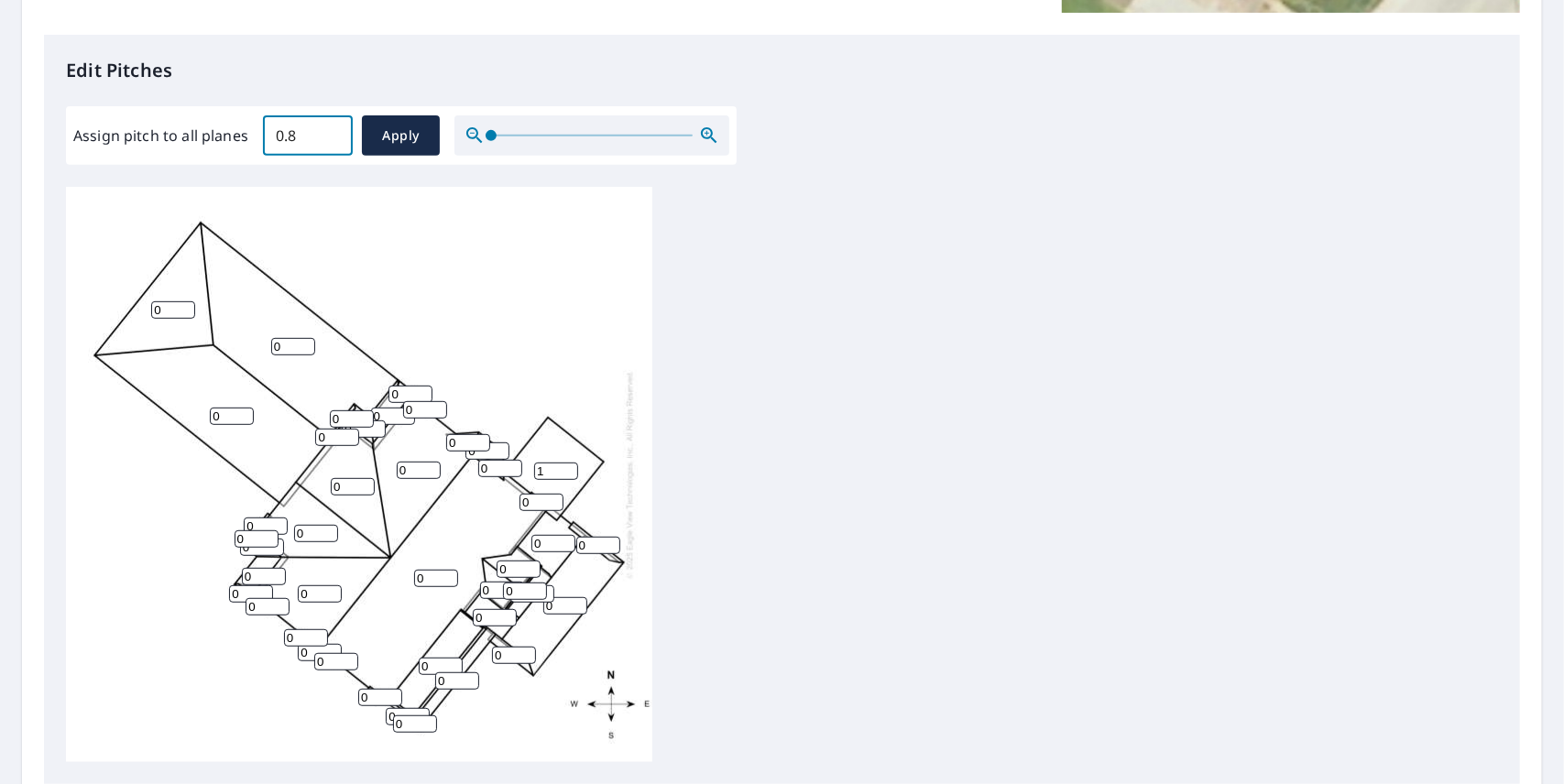 type on "0.8" 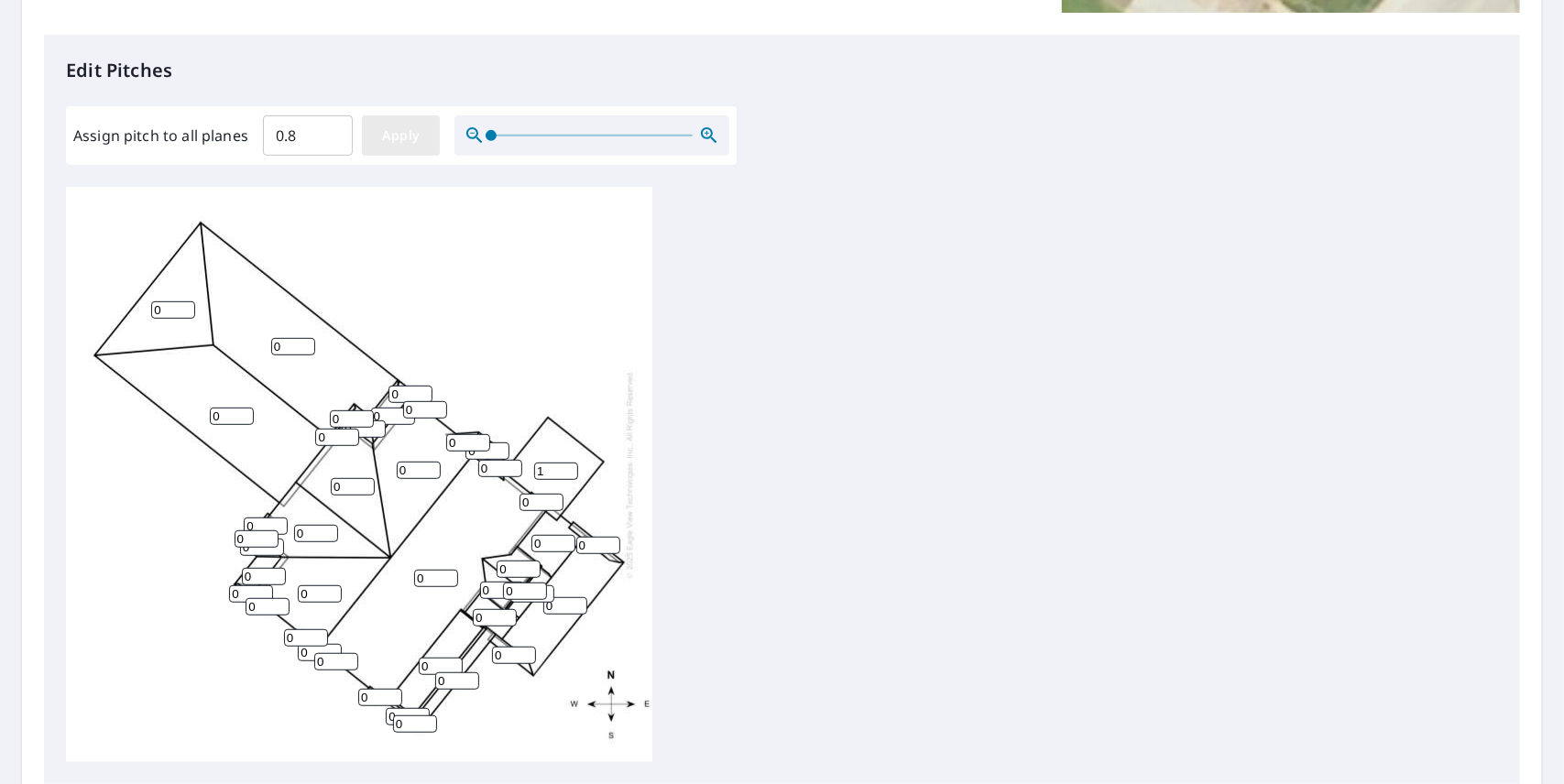 click on "Apply" at bounding box center [400, 136] 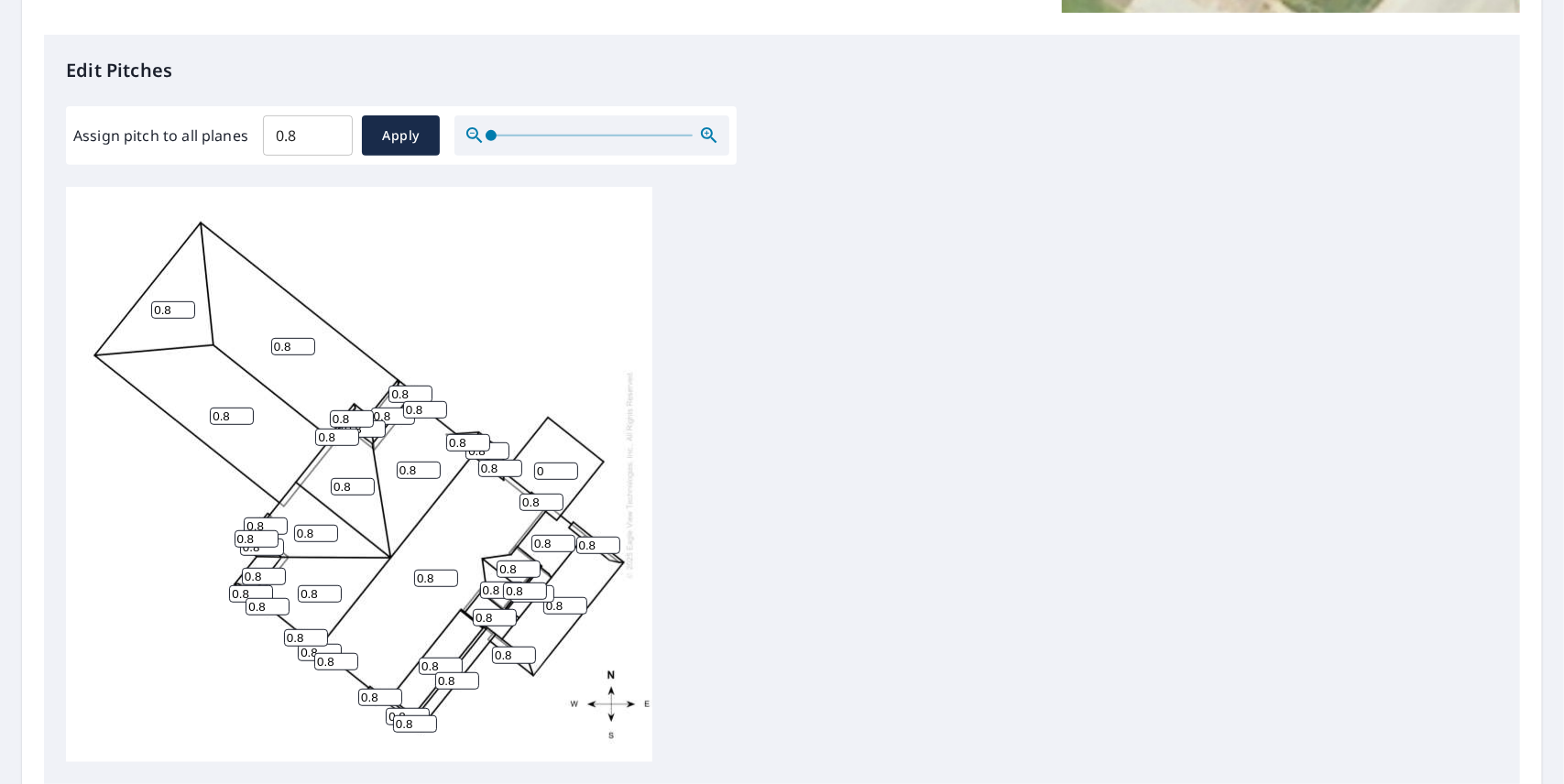 click on "0" at bounding box center (556, 471) 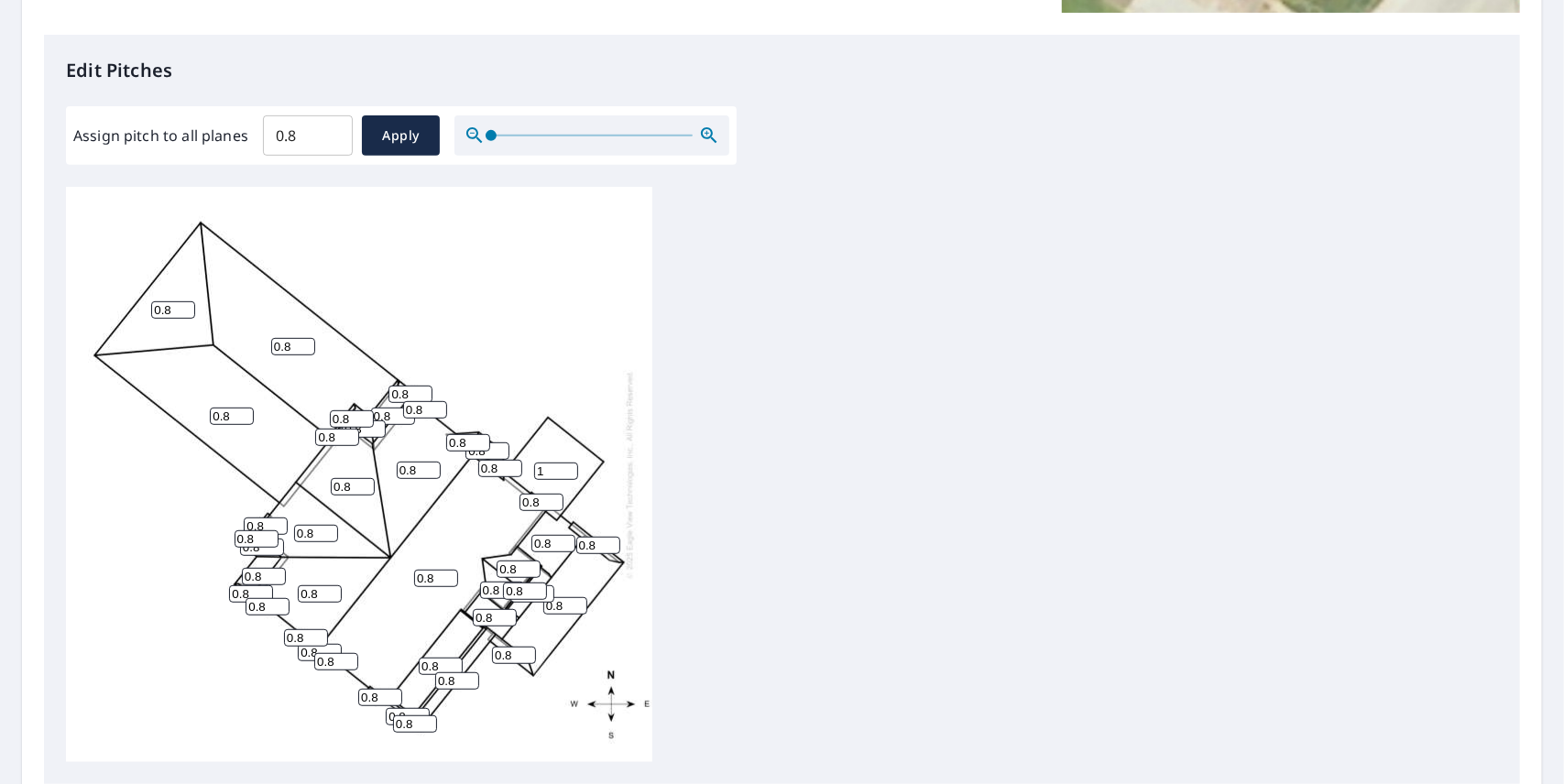 click on "1" at bounding box center [556, 471] 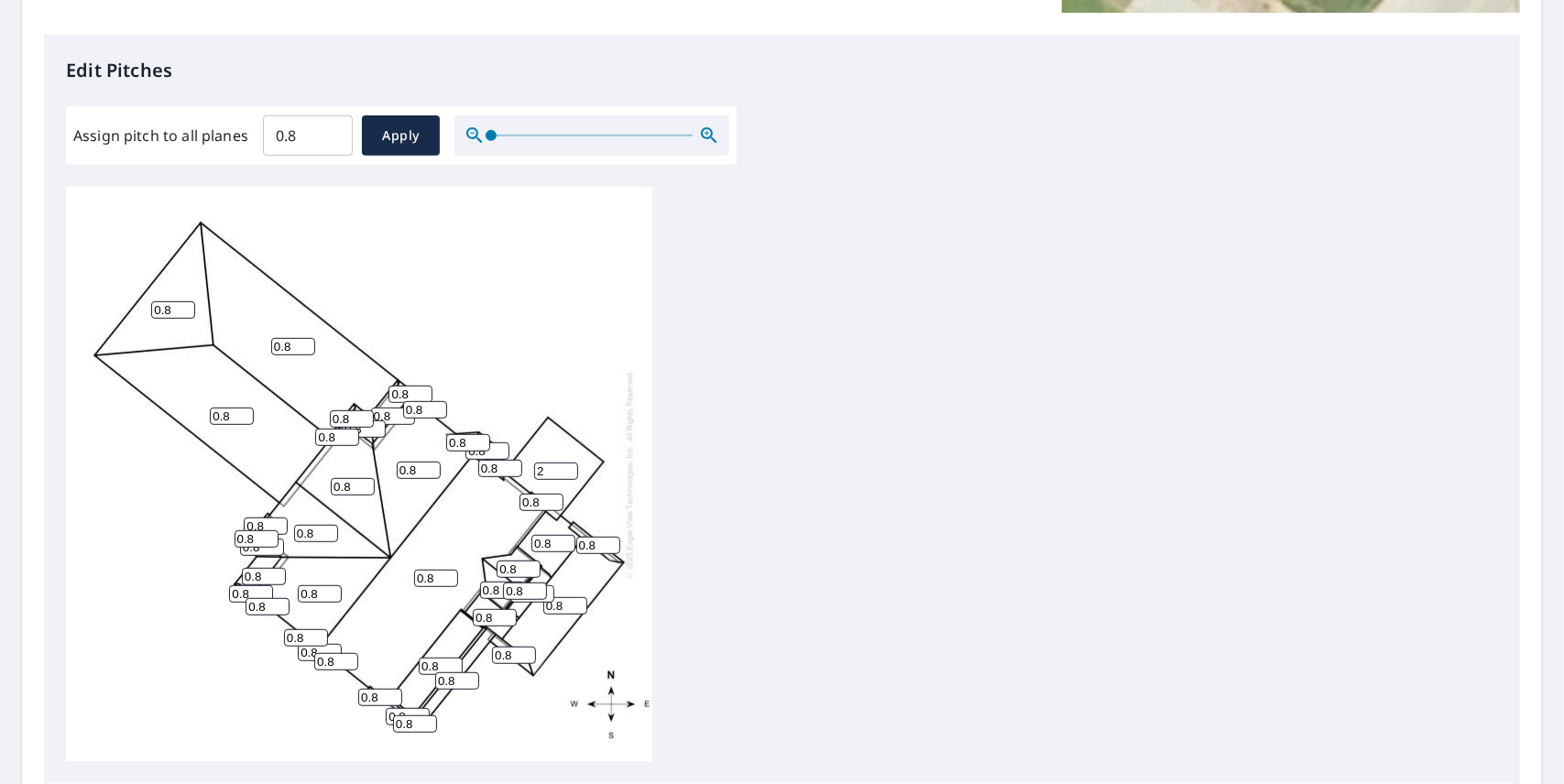 type on "2" 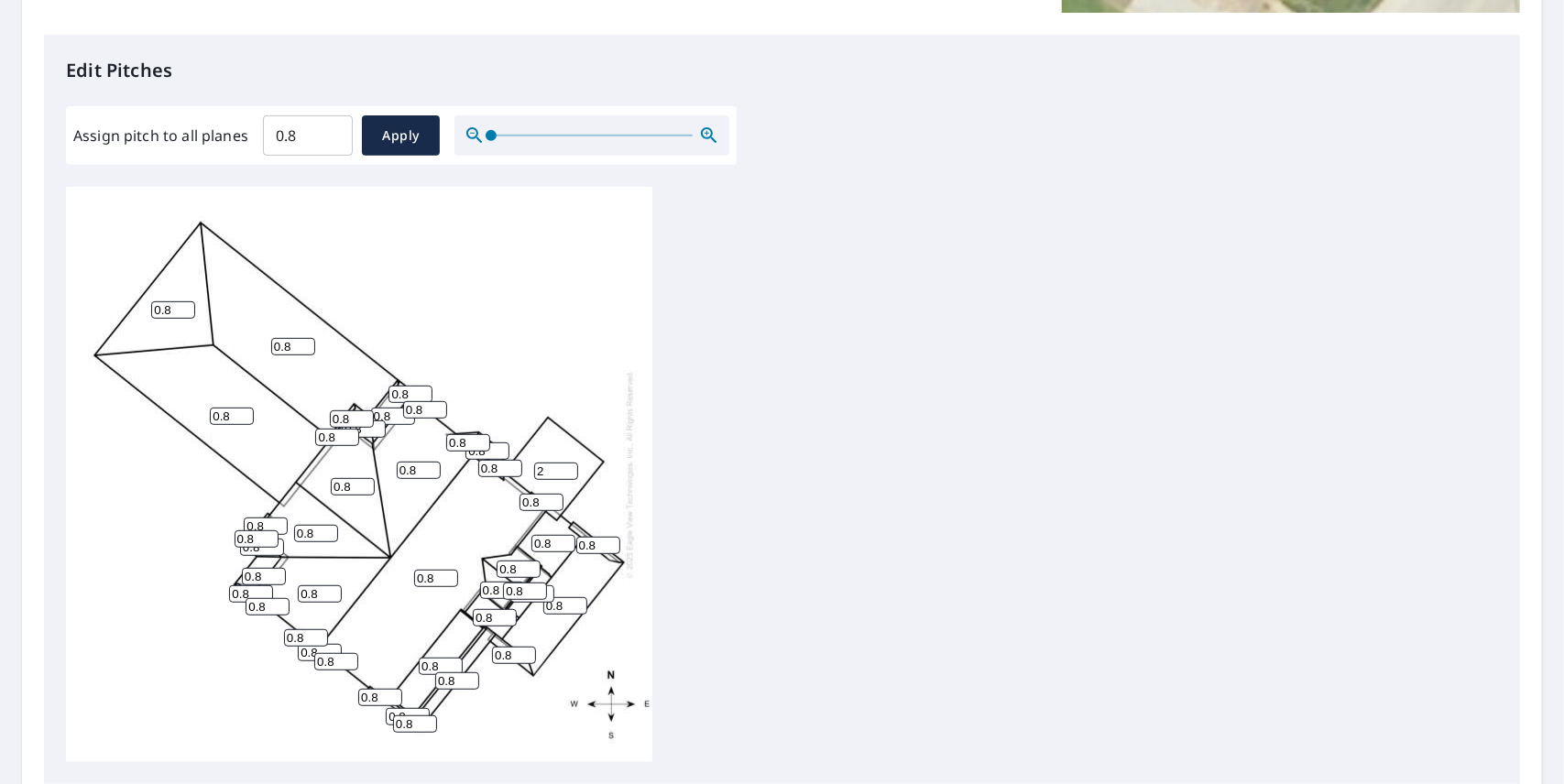 click on "2" at bounding box center (556, 471) 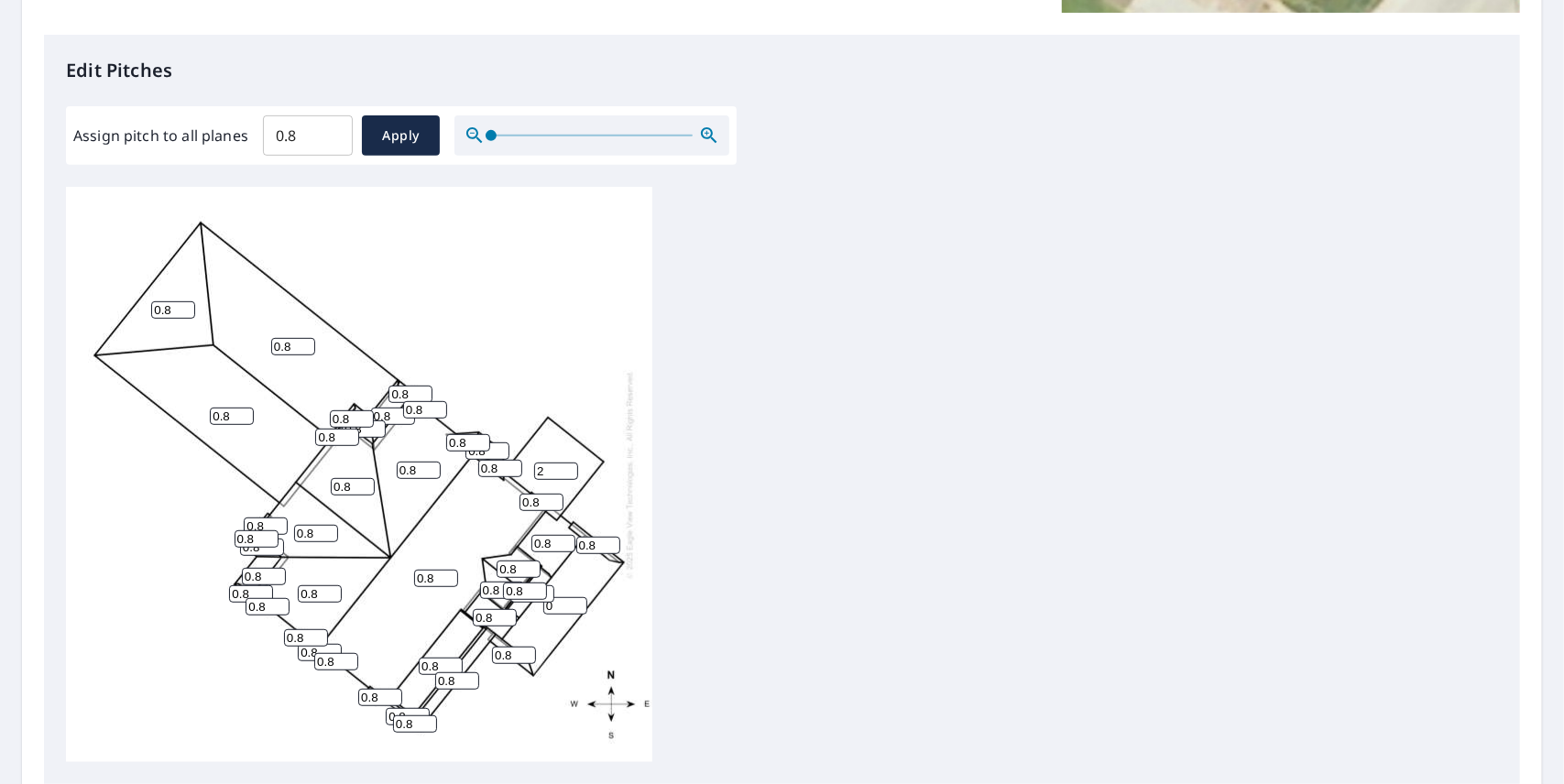 click on "0" at bounding box center (565, 605) 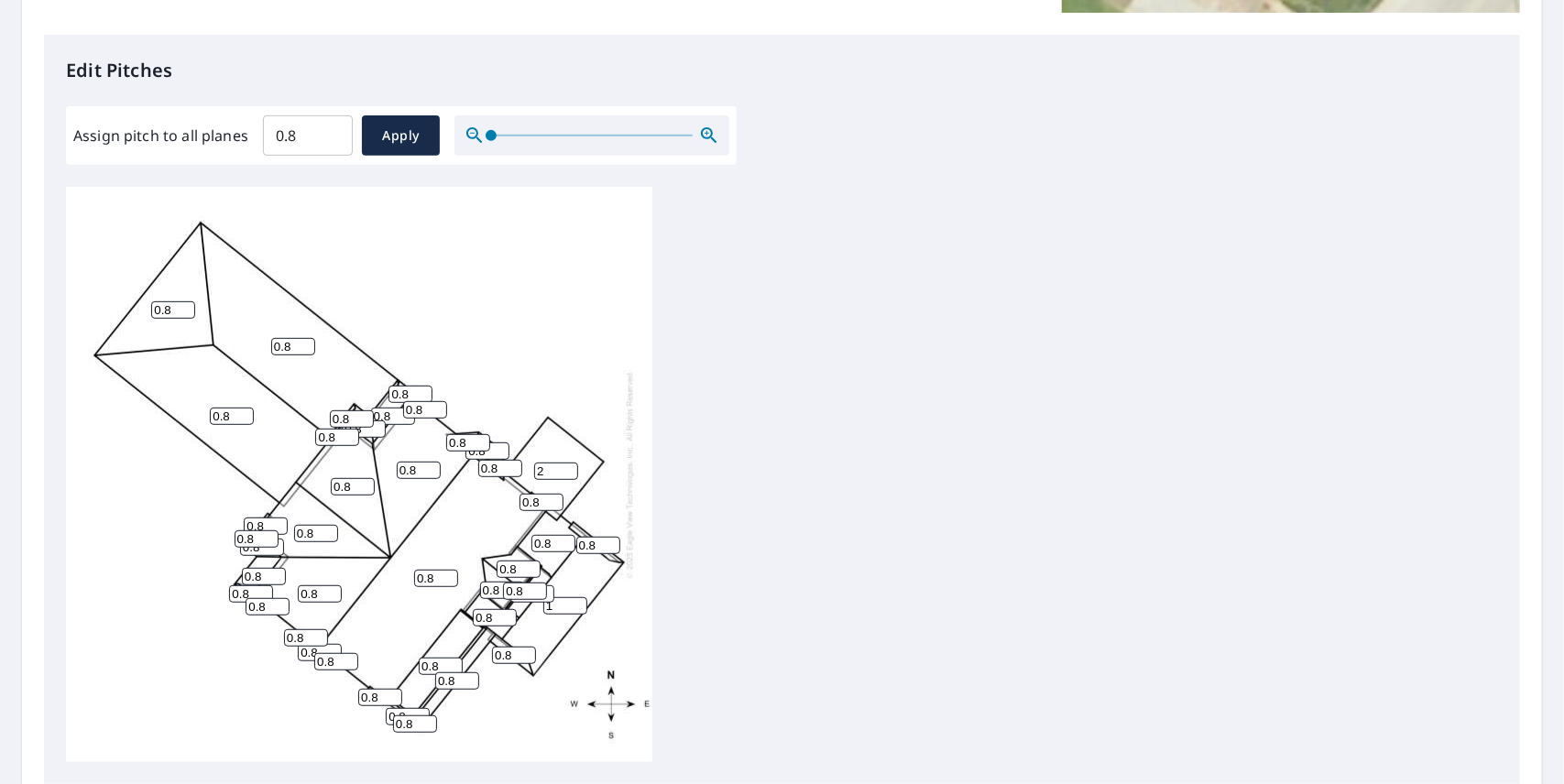 click on "1" at bounding box center (565, 605) 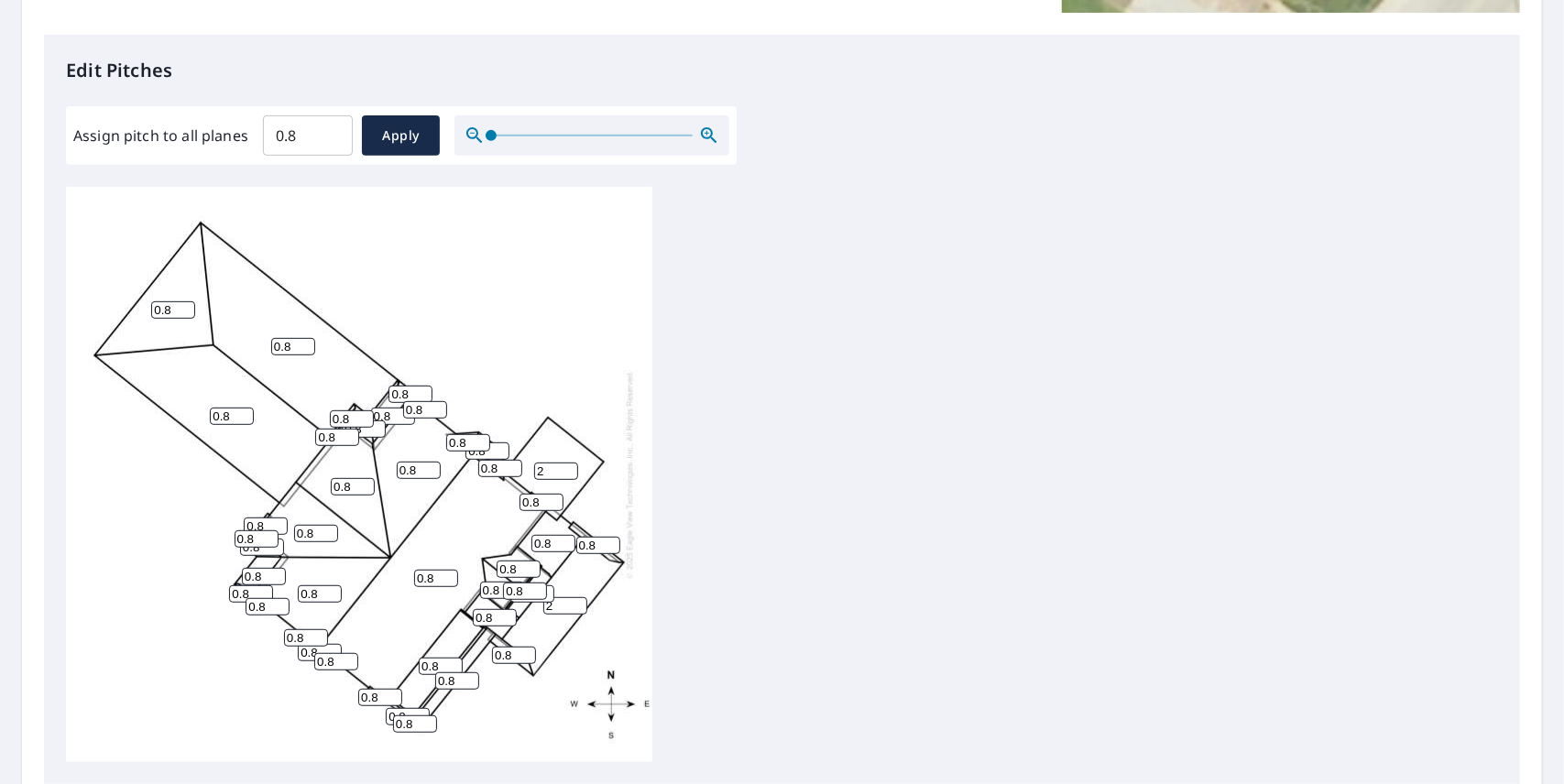 click on "2" at bounding box center (565, 605) 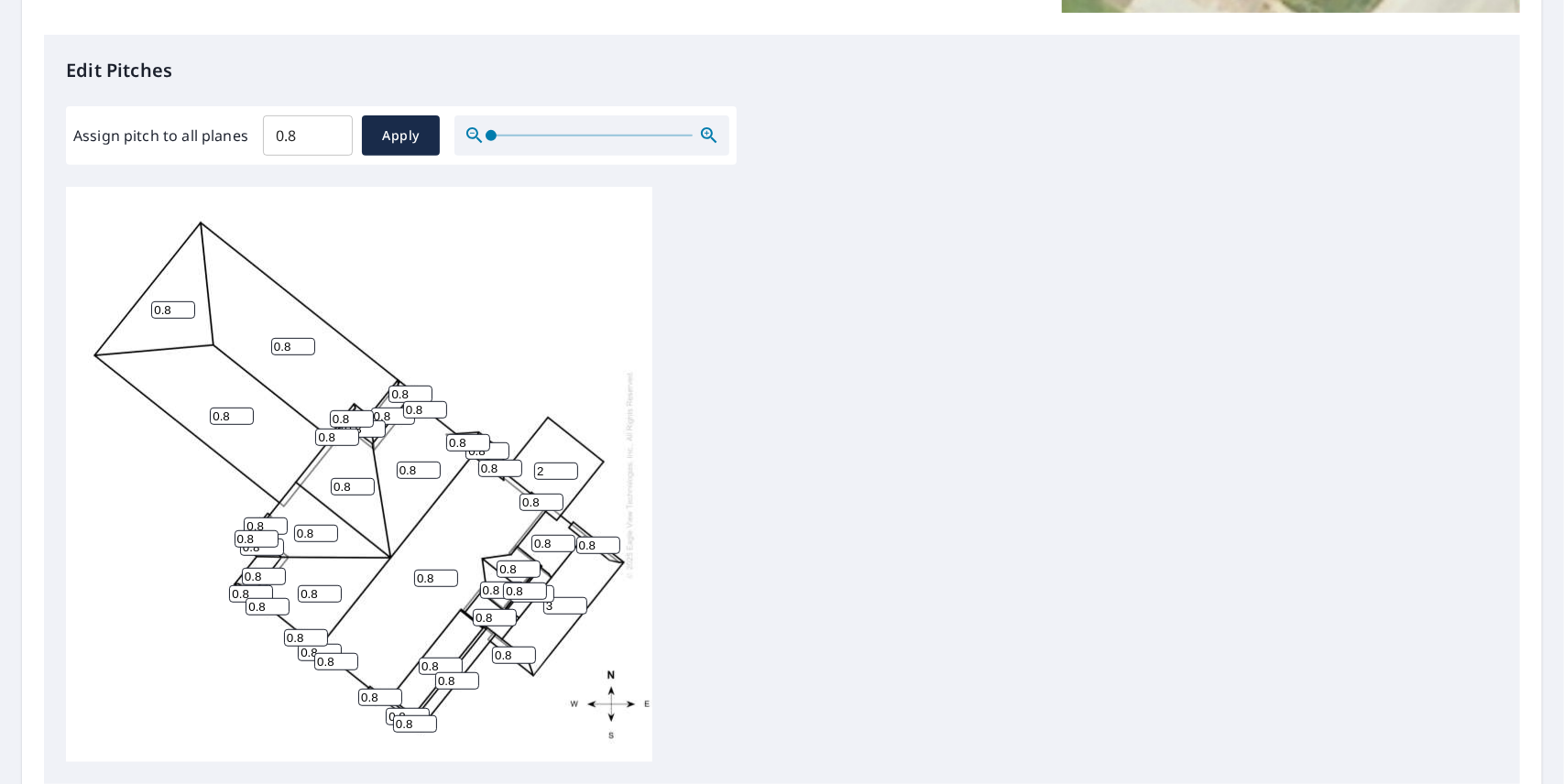 click on "3" at bounding box center [565, 605] 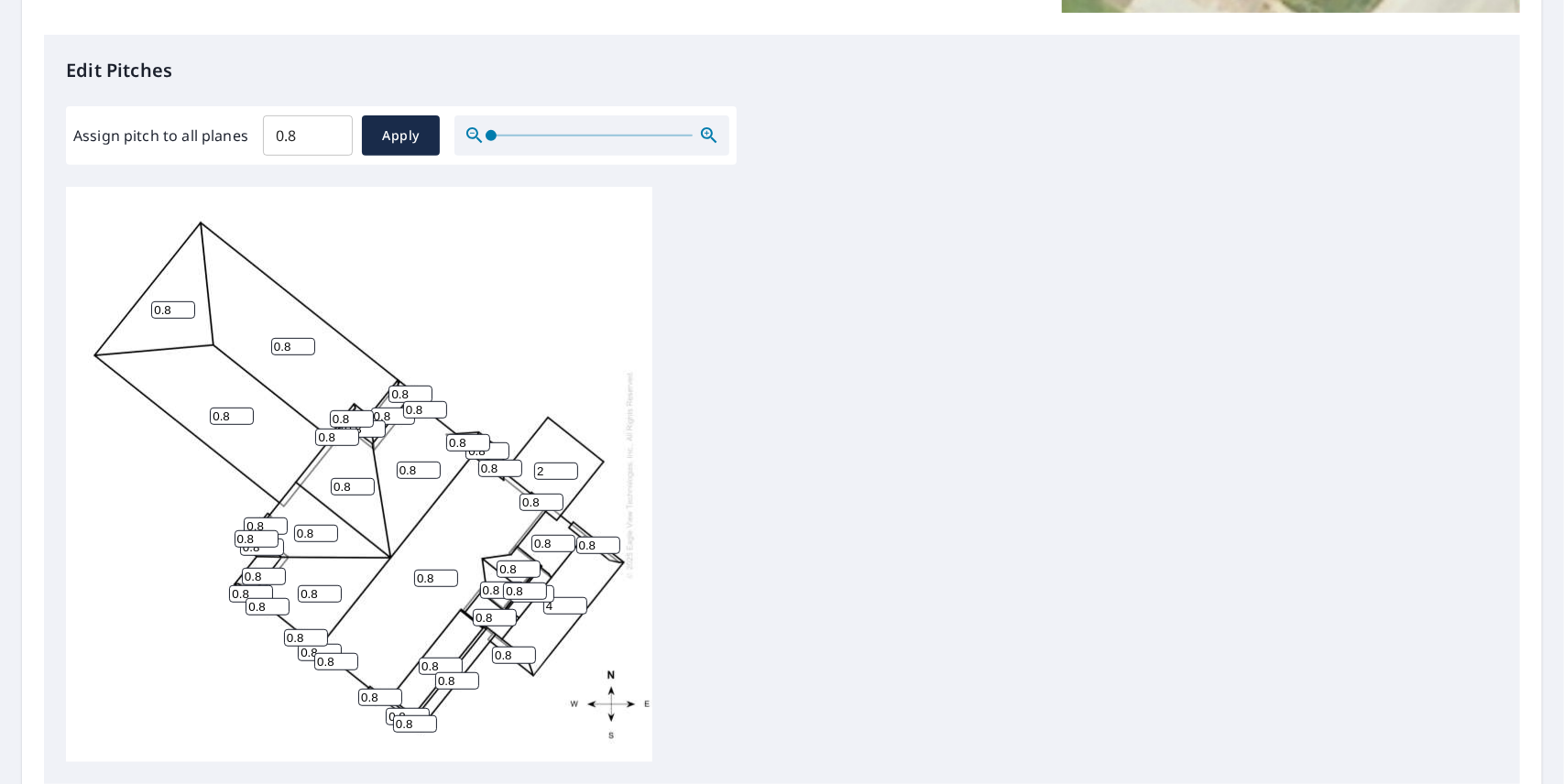 click on "4" at bounding box center (565, 605) 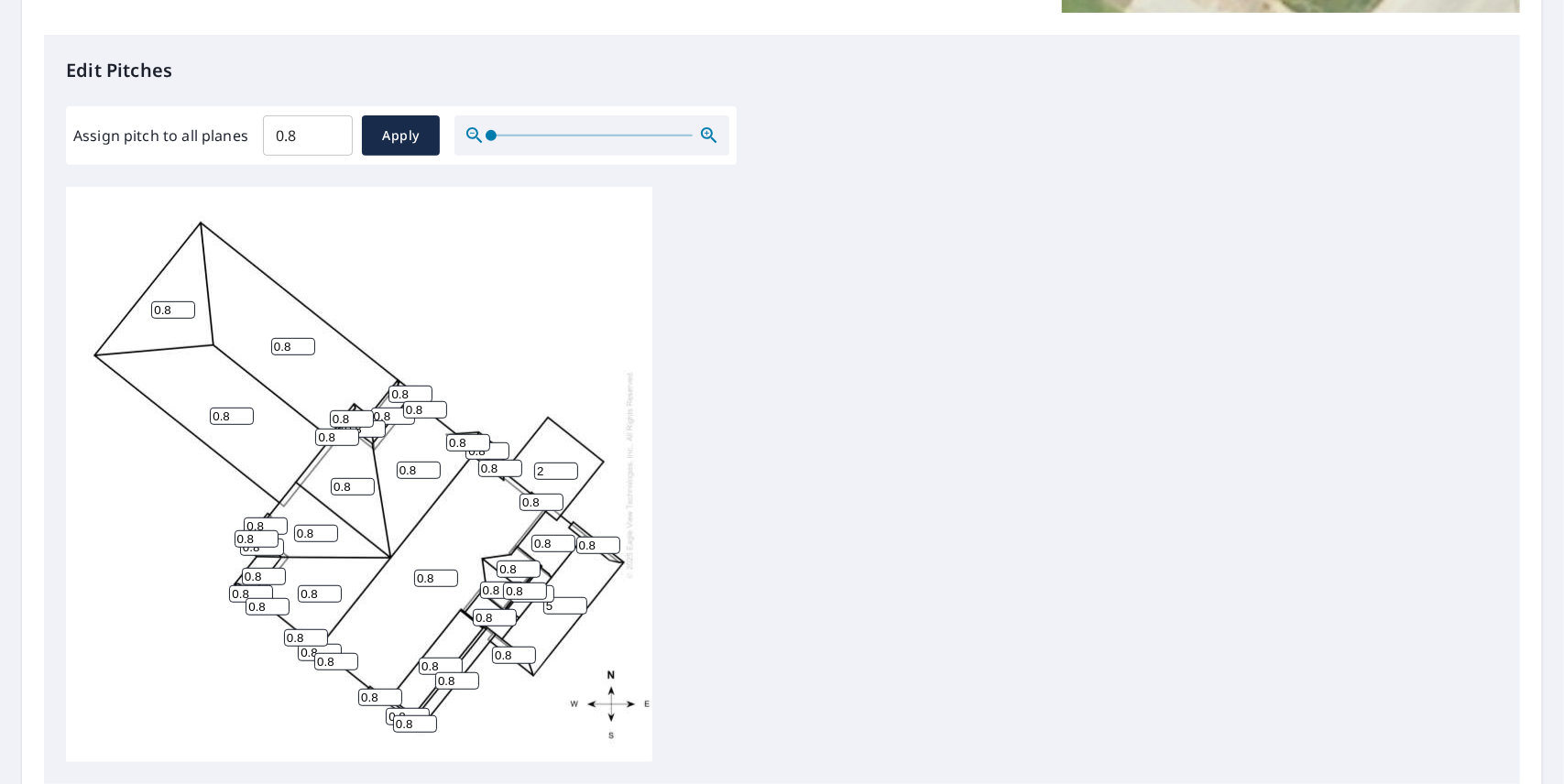 click on "5" at bounding box center [565, 605] 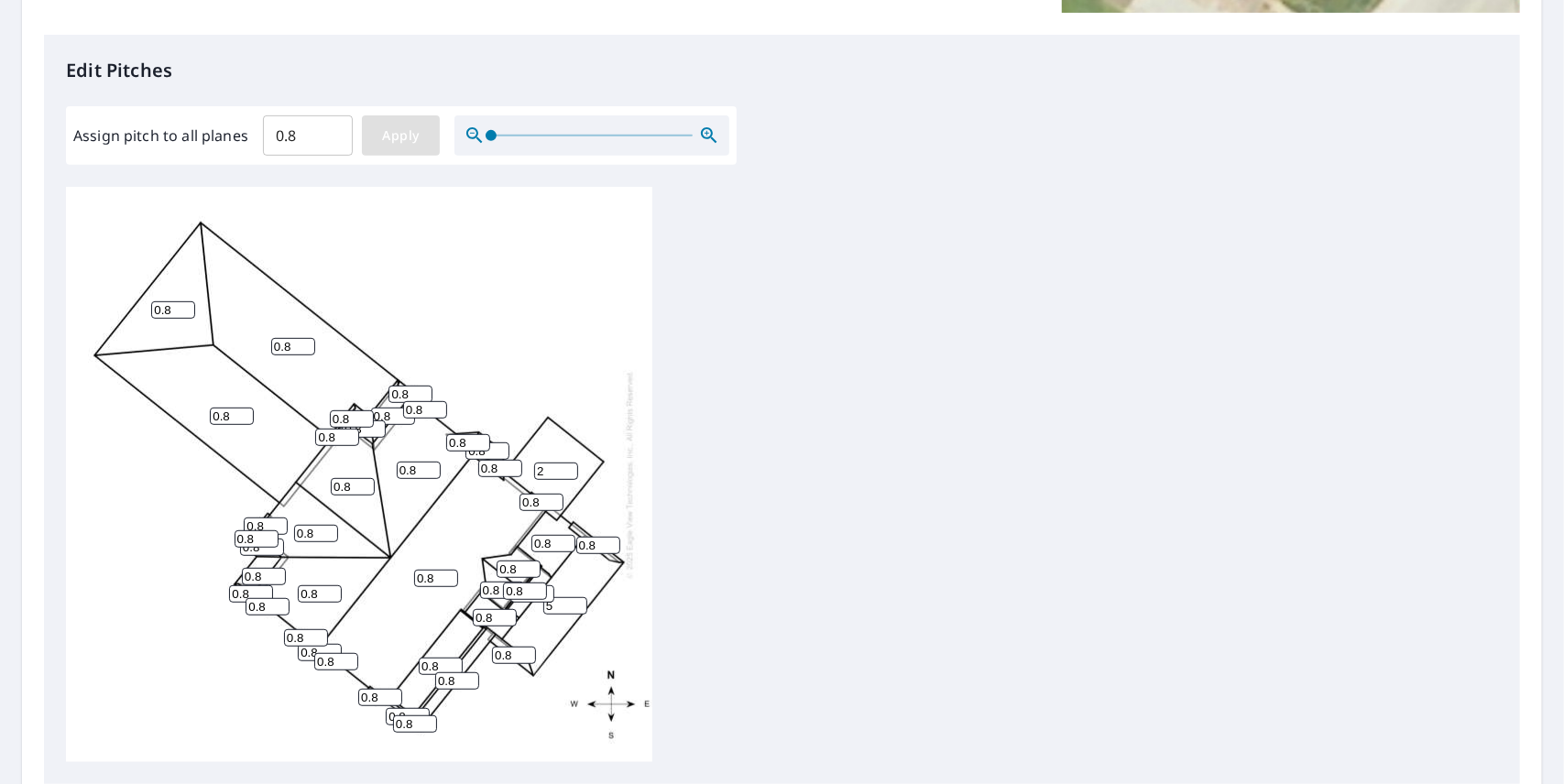 click on "Apply" at bounding box center (400, 136) 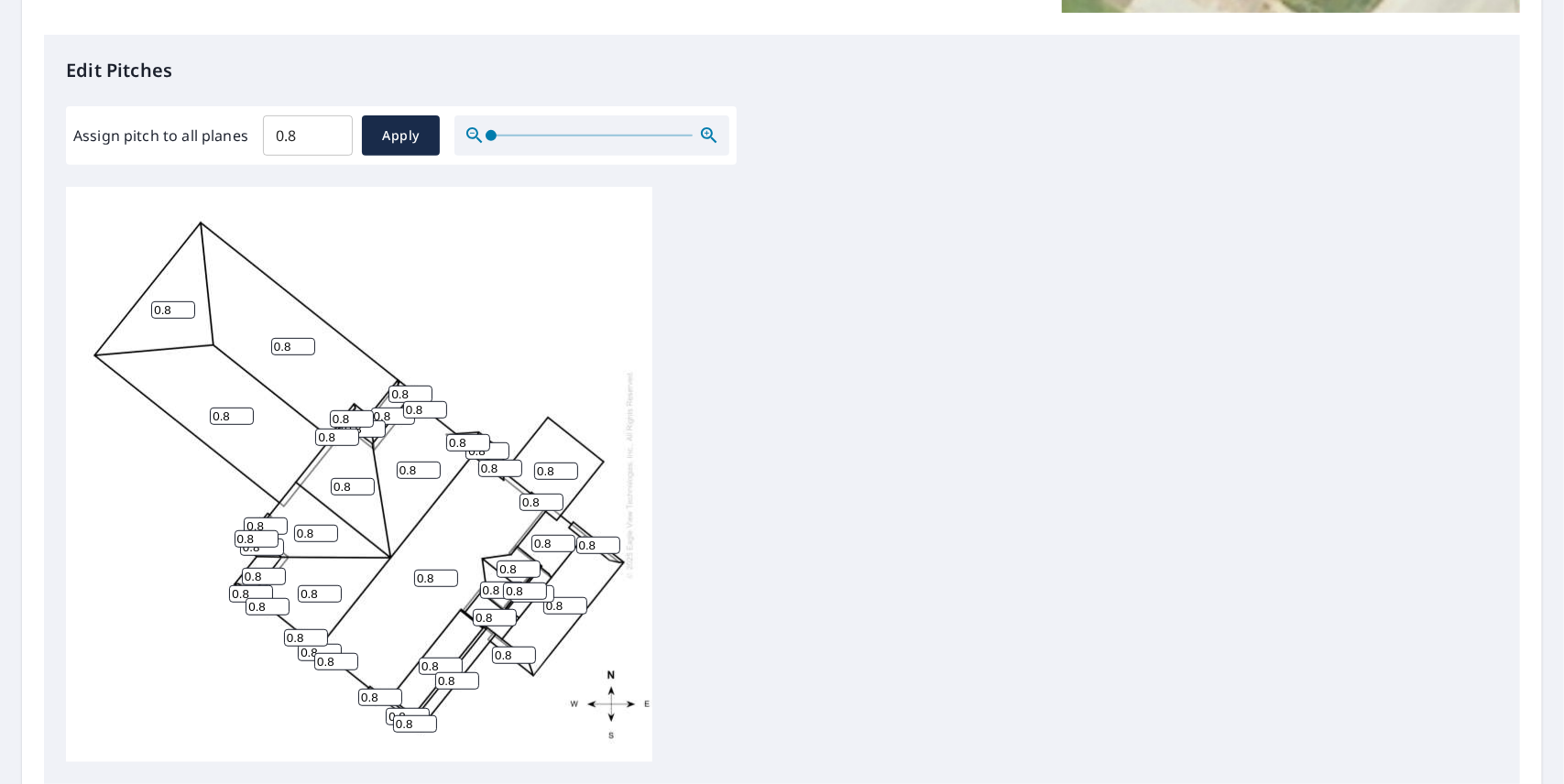 scroll, scrollTop: 18, scrollLeft: 0, axis: vertical 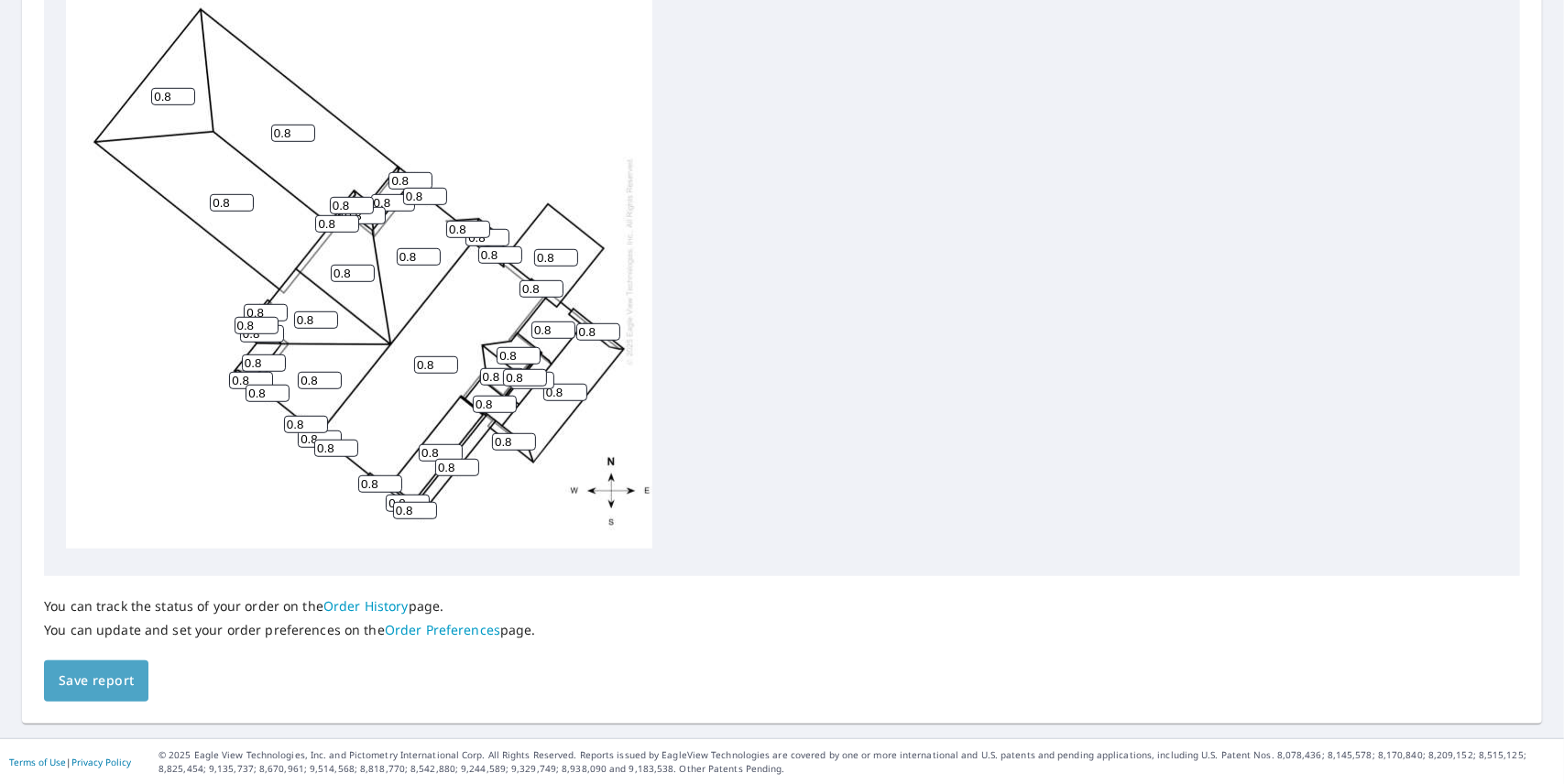 click on "Save report" at bounding box center [96, 681] 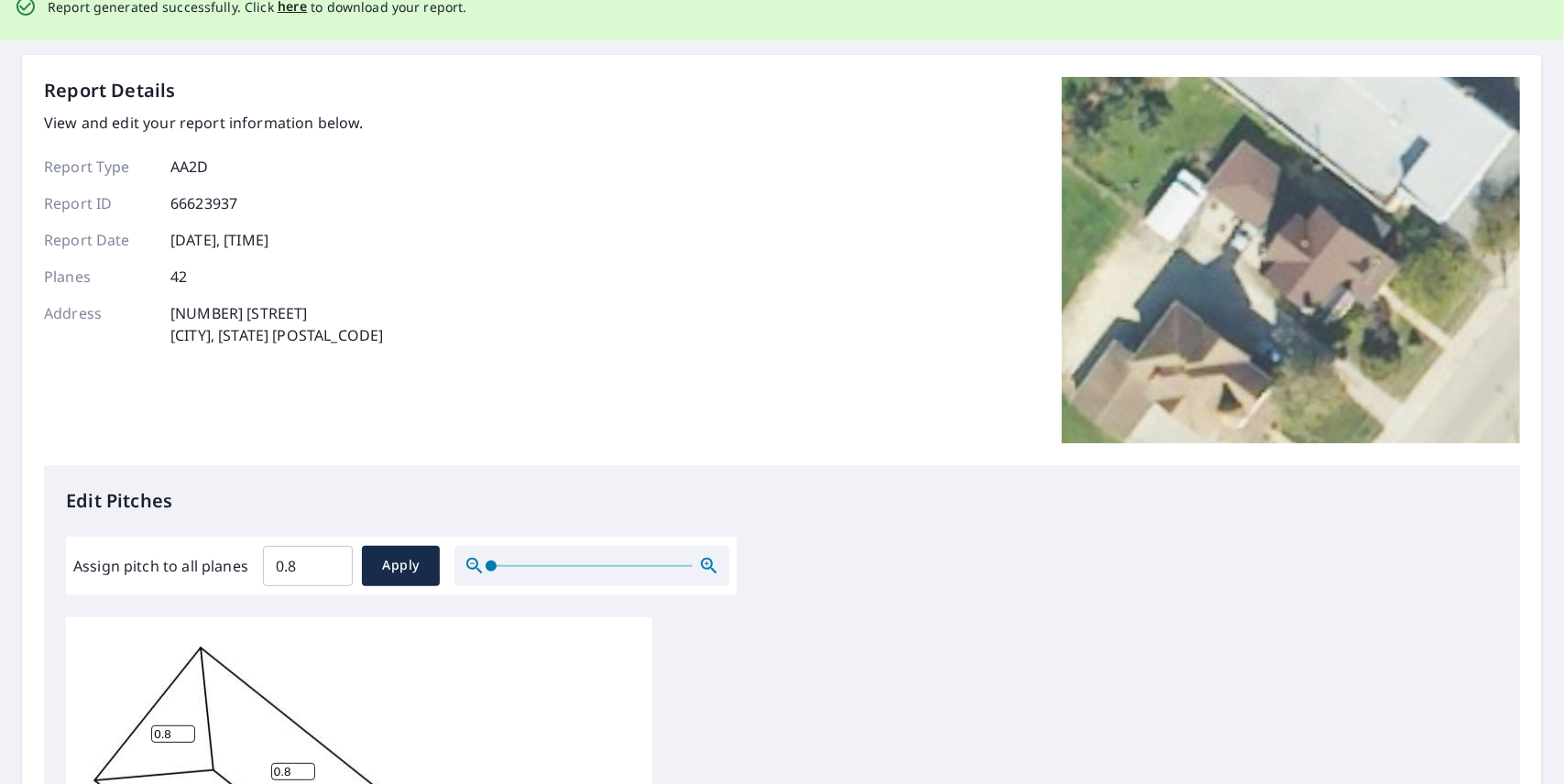 scroll, scrollTop: 0, scrollLeft: 0, axis: both 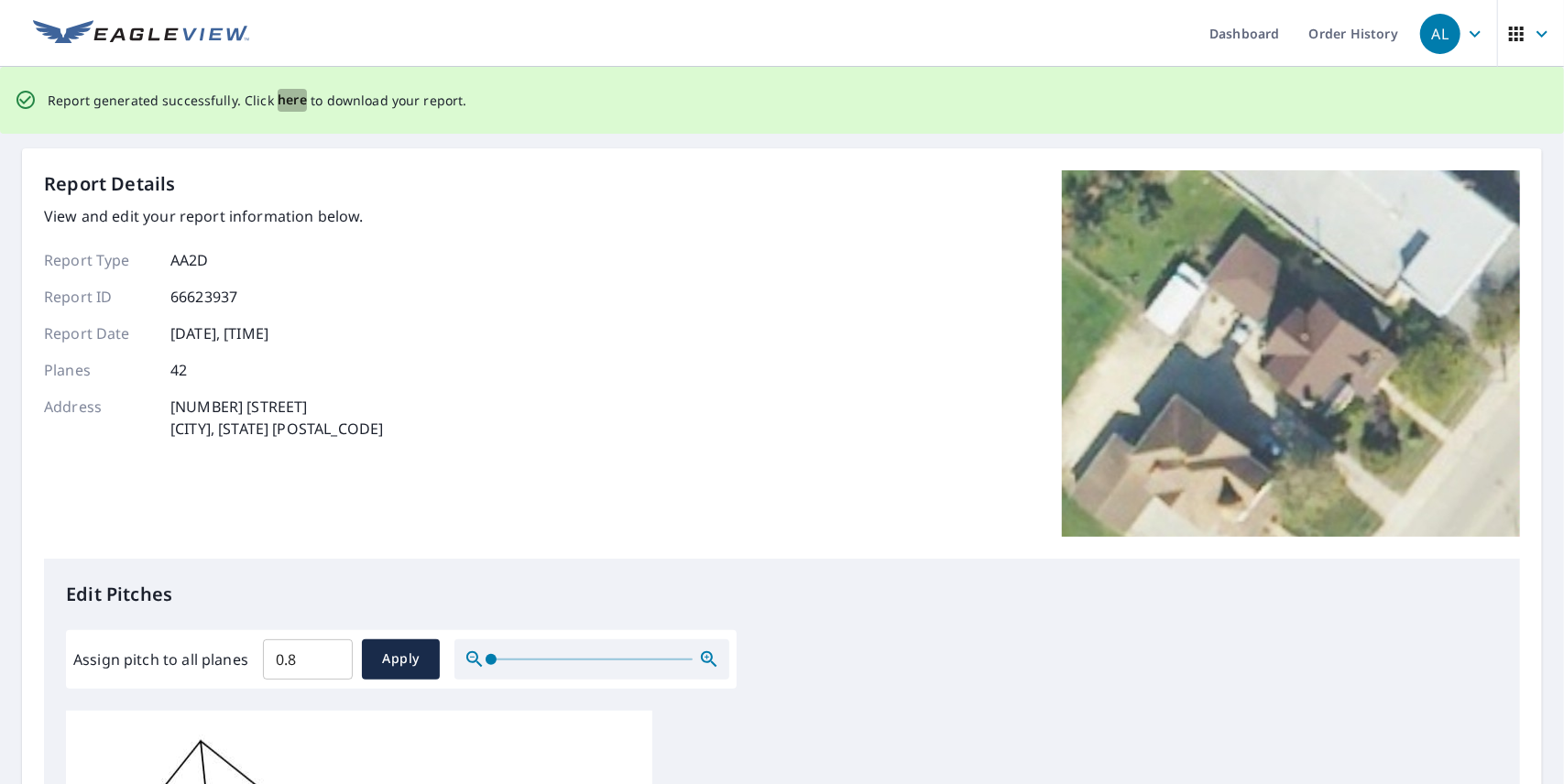 click on "here" at bounding box center [292, 100] 